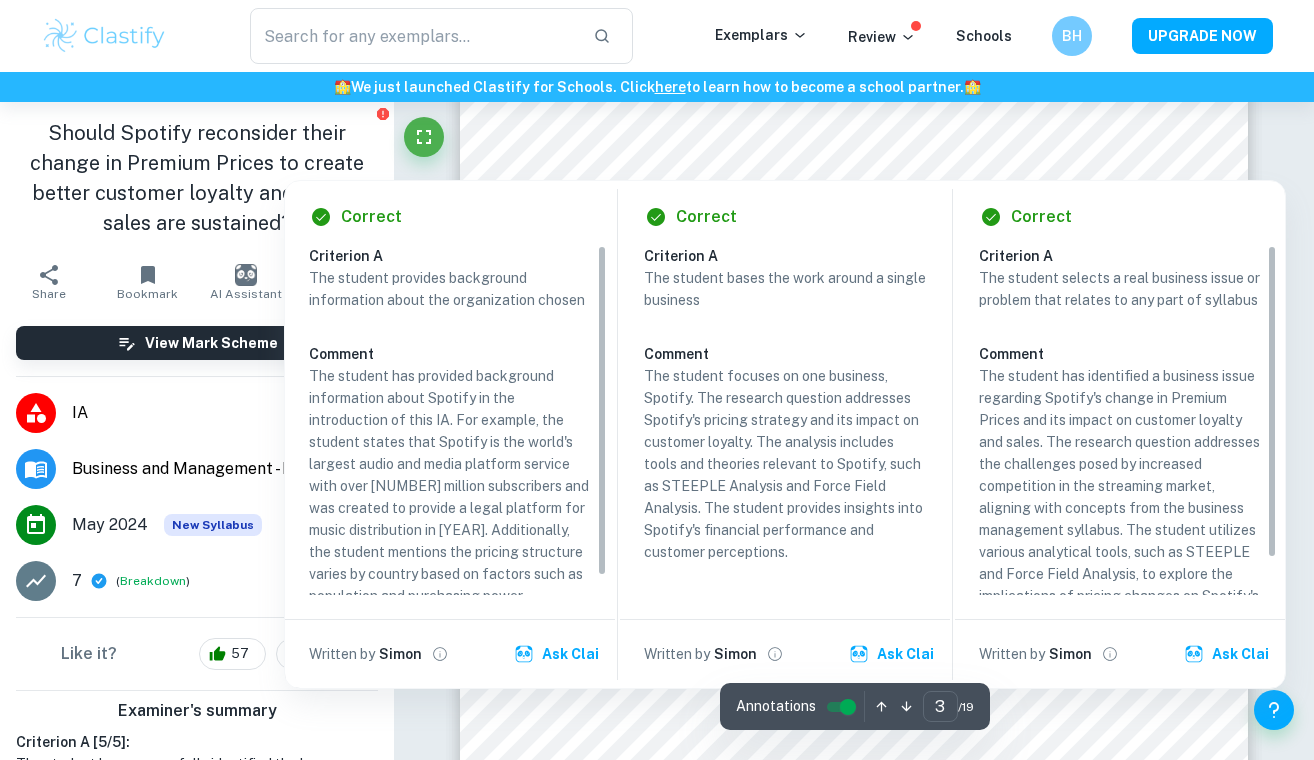scroll, scrollTop: 2837, scrollLeft: 0, axis: vertical 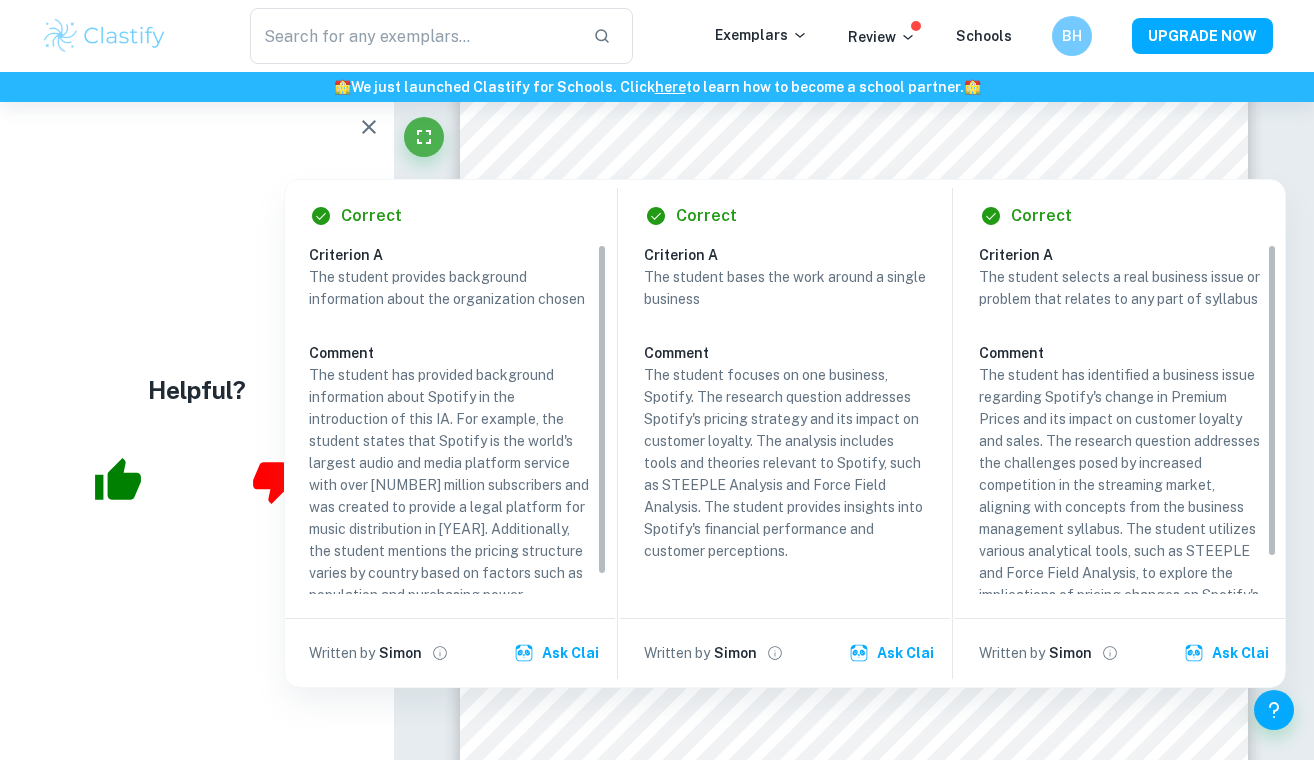 click on "Correct Criterion A The key concept identified is either change, creativity, ethics, or sustainability. If an IA fails to achieve this, a mark of 0 is given Comment The key concept chosen by the student is change. The student has articulated how Spotify's price increase represents a significant alteration in their business strategy, impacting customer loyalty and sales. The analysis of external factors affecting Spotify, including STEEPLE analysis, supports the exploration of change within the context of their pricing strategy. The student addresses how consumer perceptions and market conditions relate to this change. Written by [NAME] [LAST] Correct Criterion A This key concept employed is clearly indicated on the title page (it can be included in the research question but does not have to, the title page is the prime requirement) Comment Written by [NAME] [LAST] Correct Criterion A The research question either tackles the company’s past issues (backward-looking) or its future (forward-looking) Comment" at bounding box center (854, 7193) 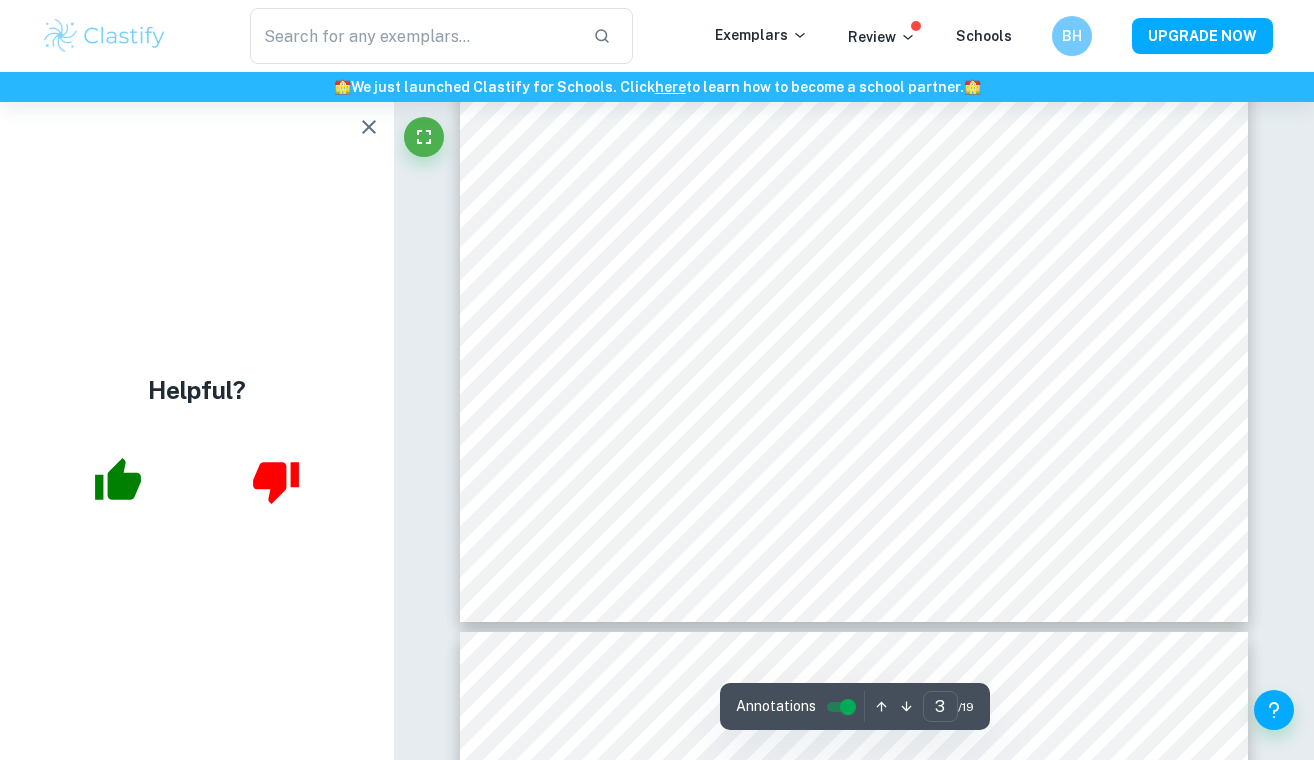 click 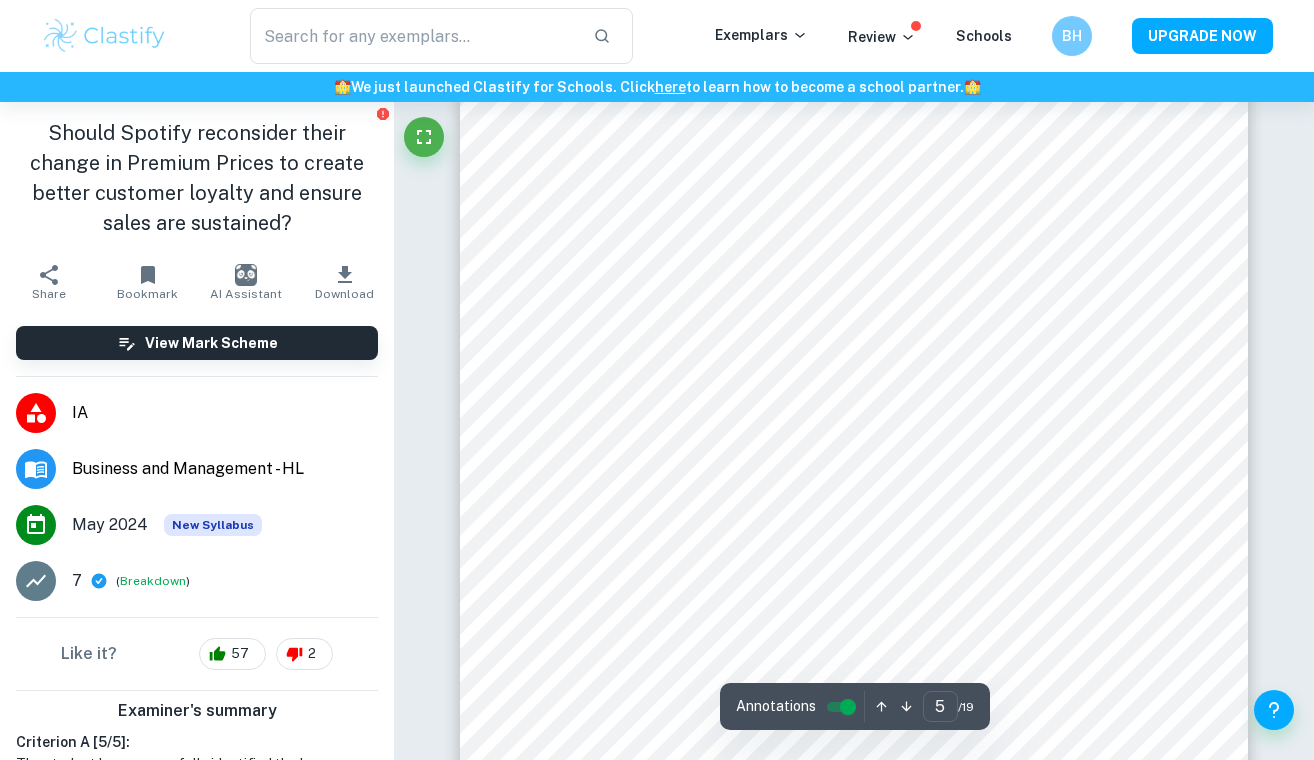 scroll, scrollTop: 4583, scrollLeft: 0, axis: vertical 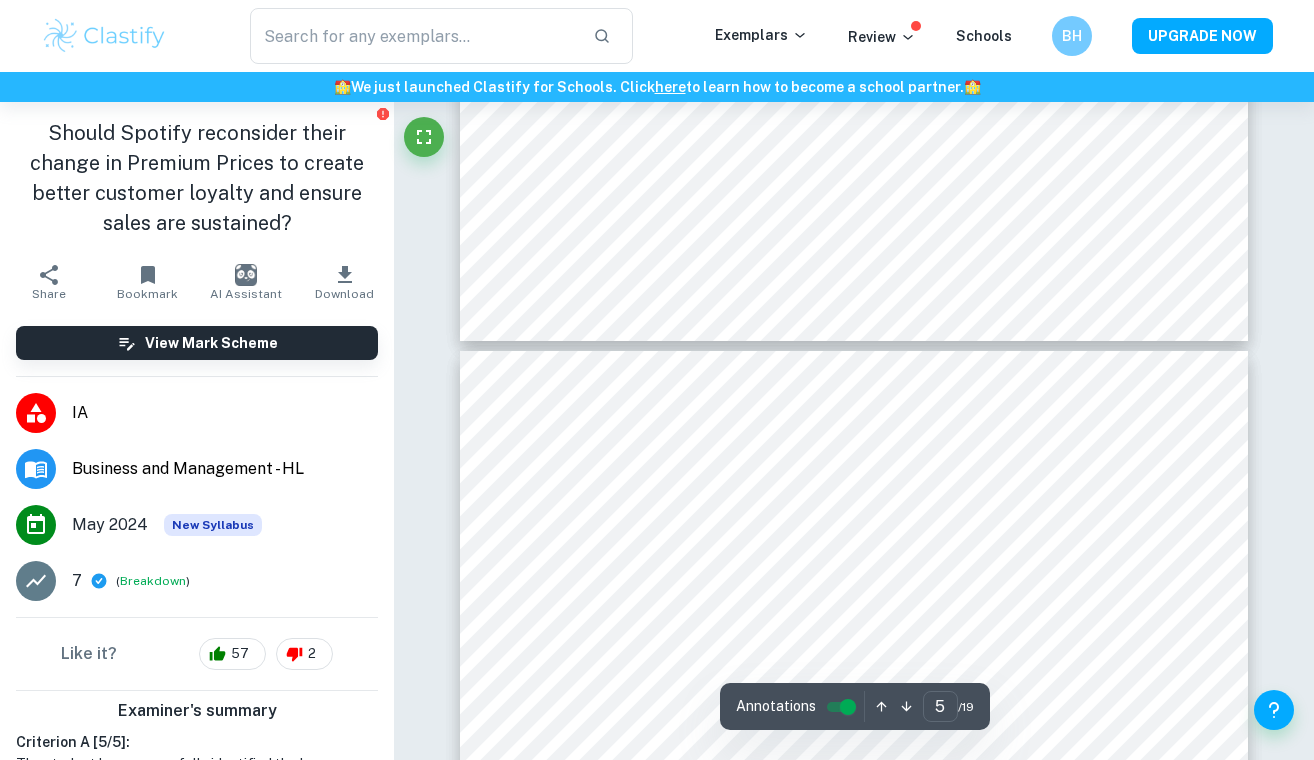 type on "4" 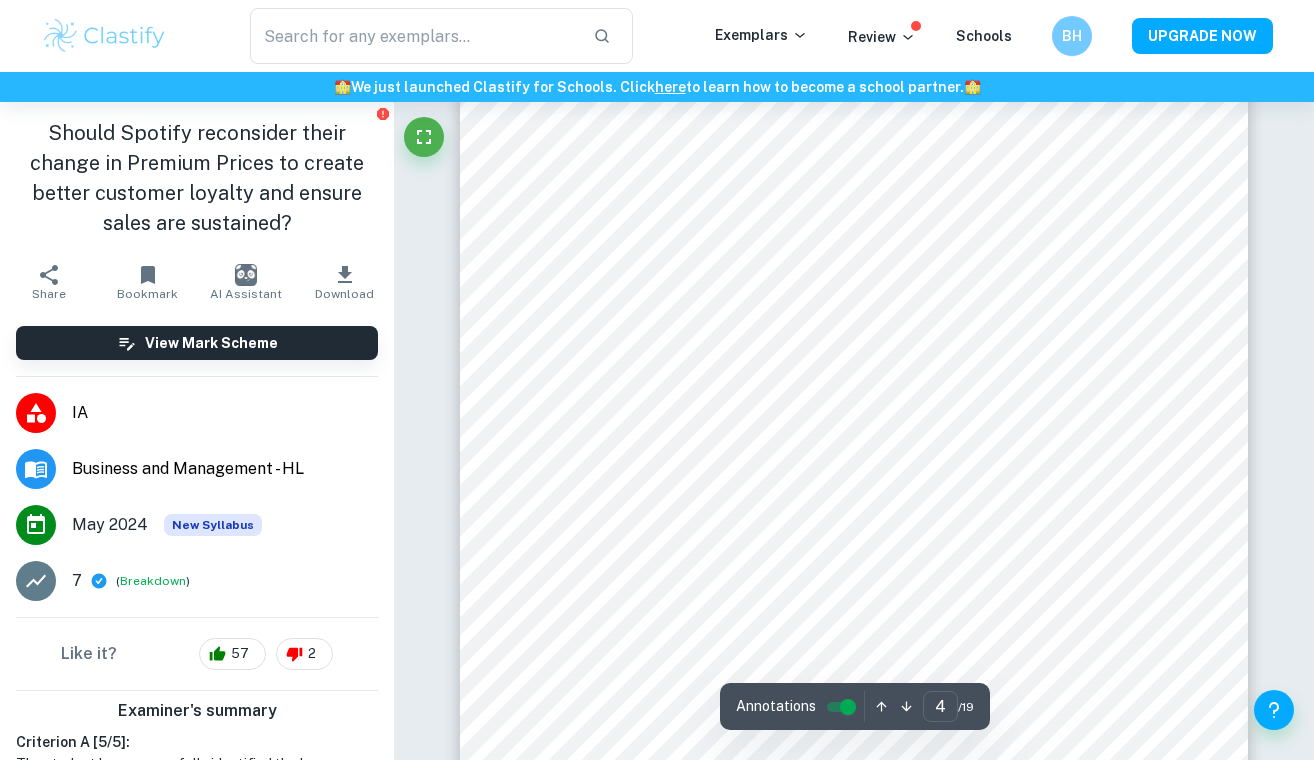 scroll, scrollTop: 3717, scrollLeft: 0, axis: vertical 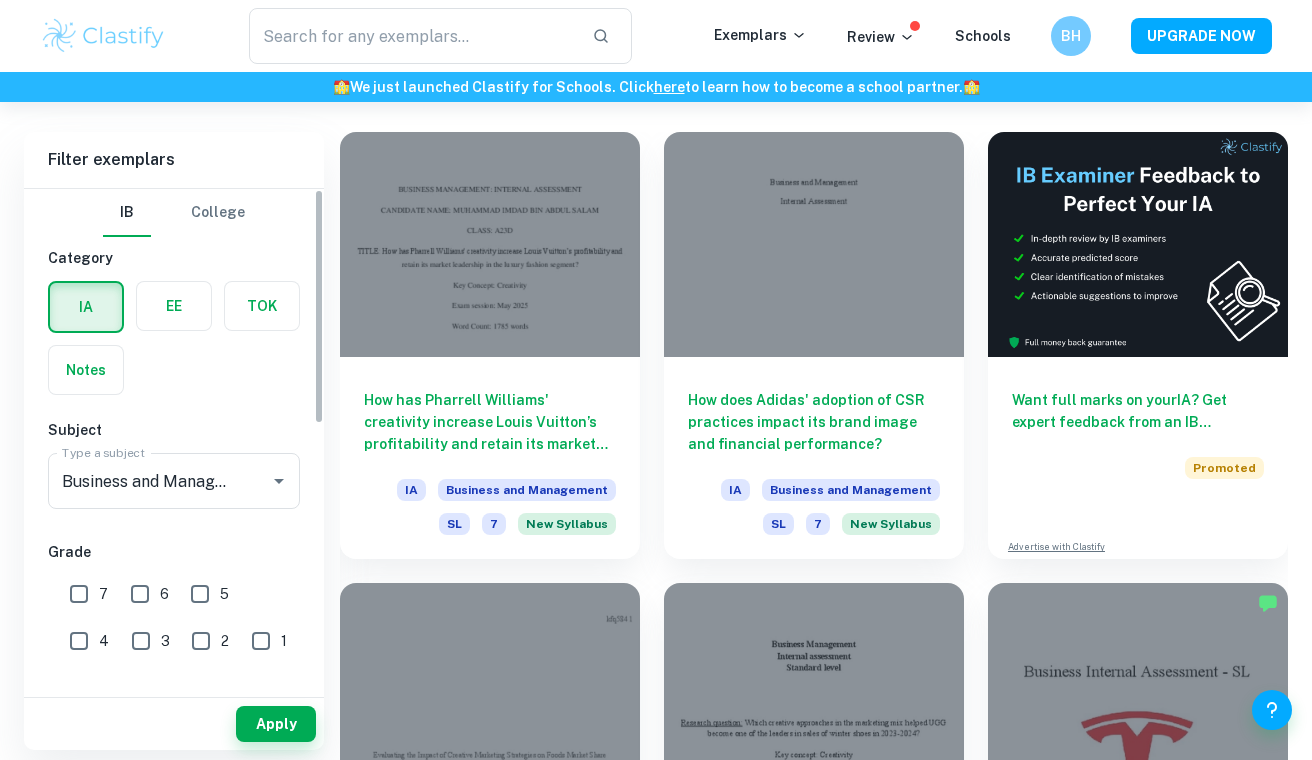 click on "7" at bounding box center (79, 594) 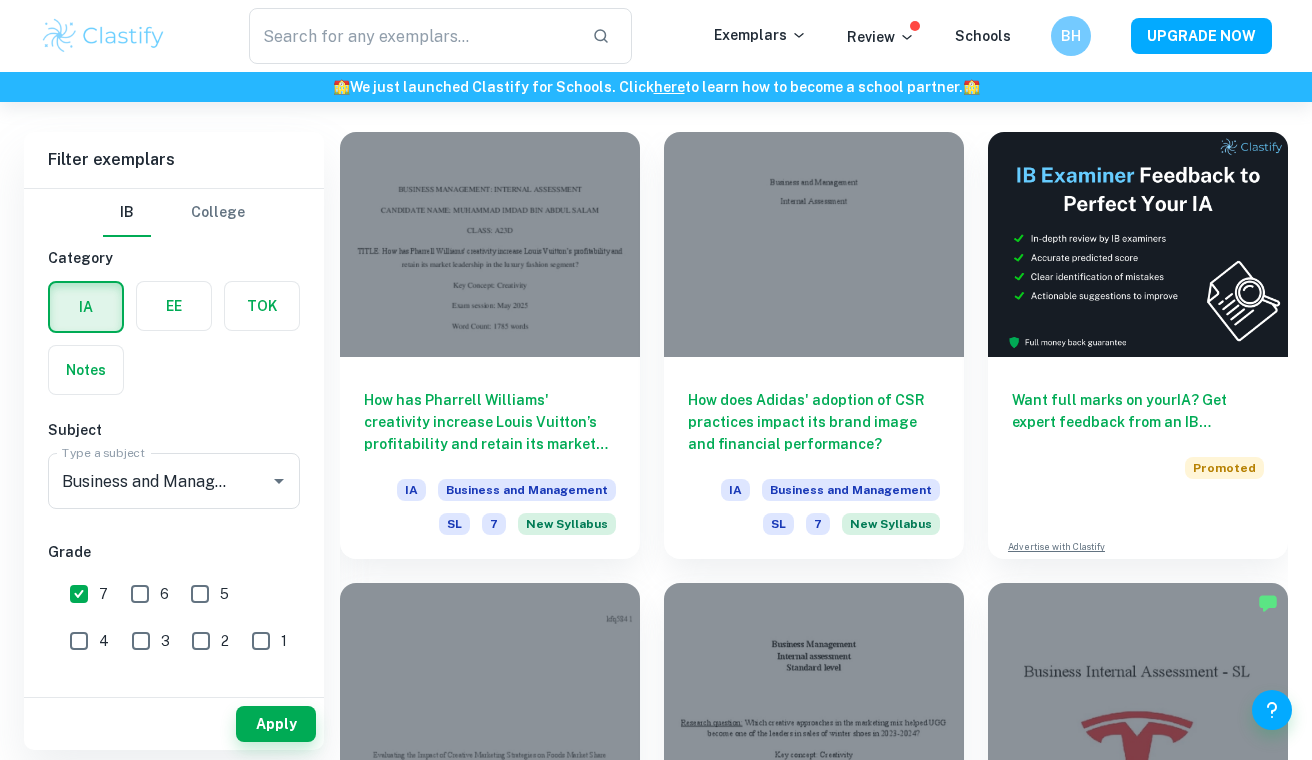 scroll, scrollTop: 542, scrollLeft: 0, axis: vertical 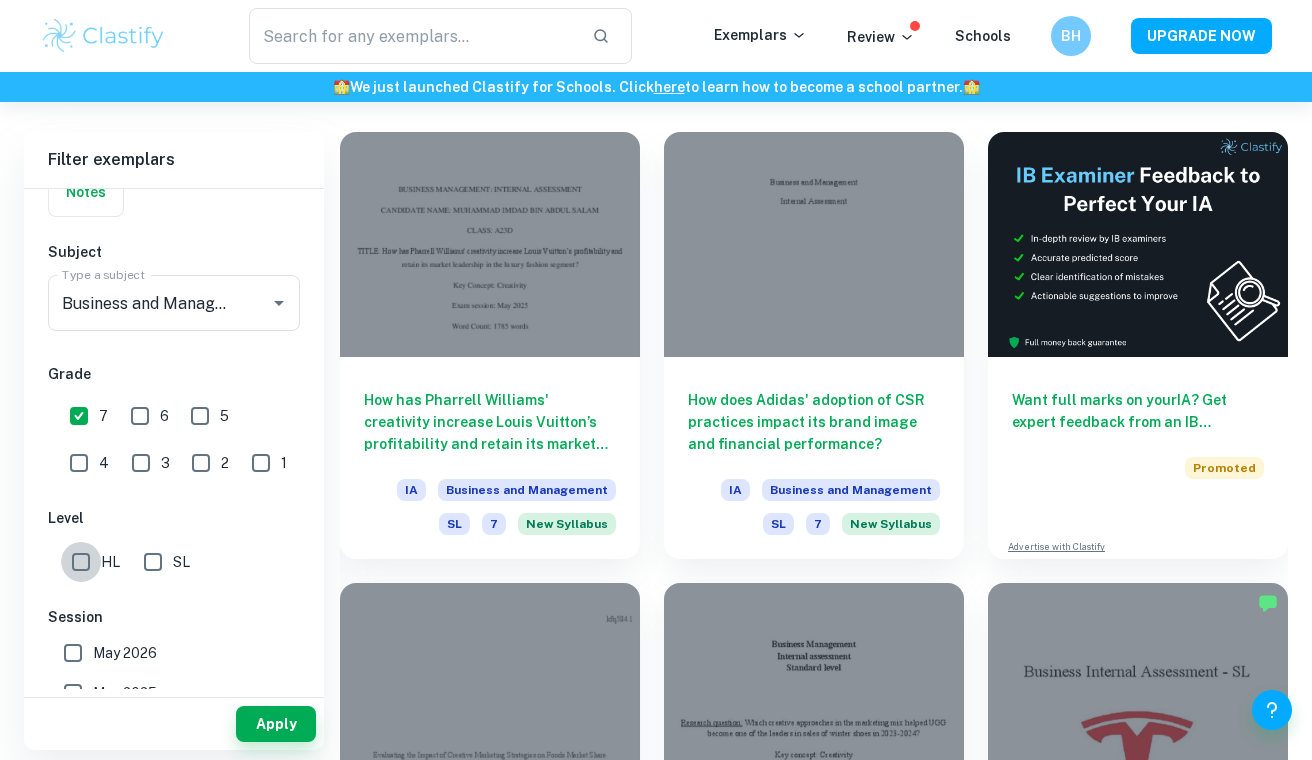click on "HL" at bounding box center (81, 562) 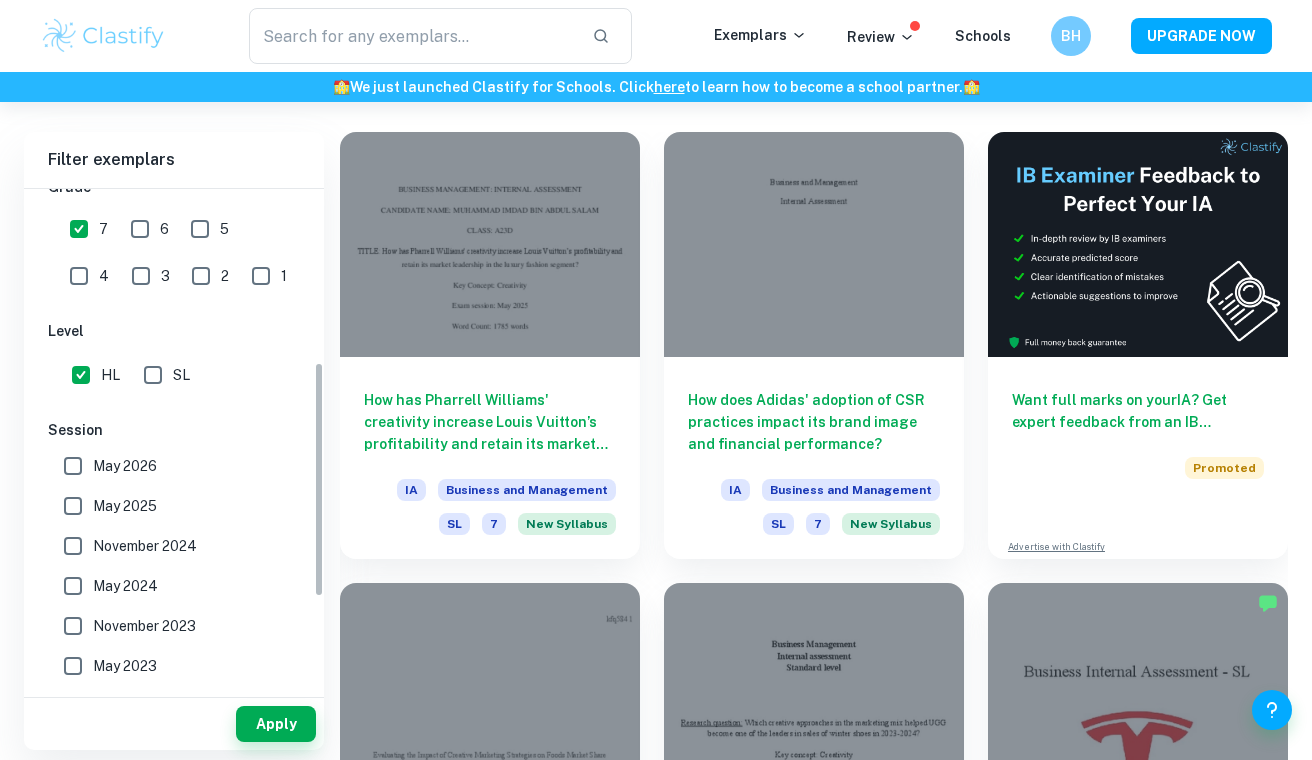 scroll, scrollTop: 369, scrollLeft: 0, axis: vertical 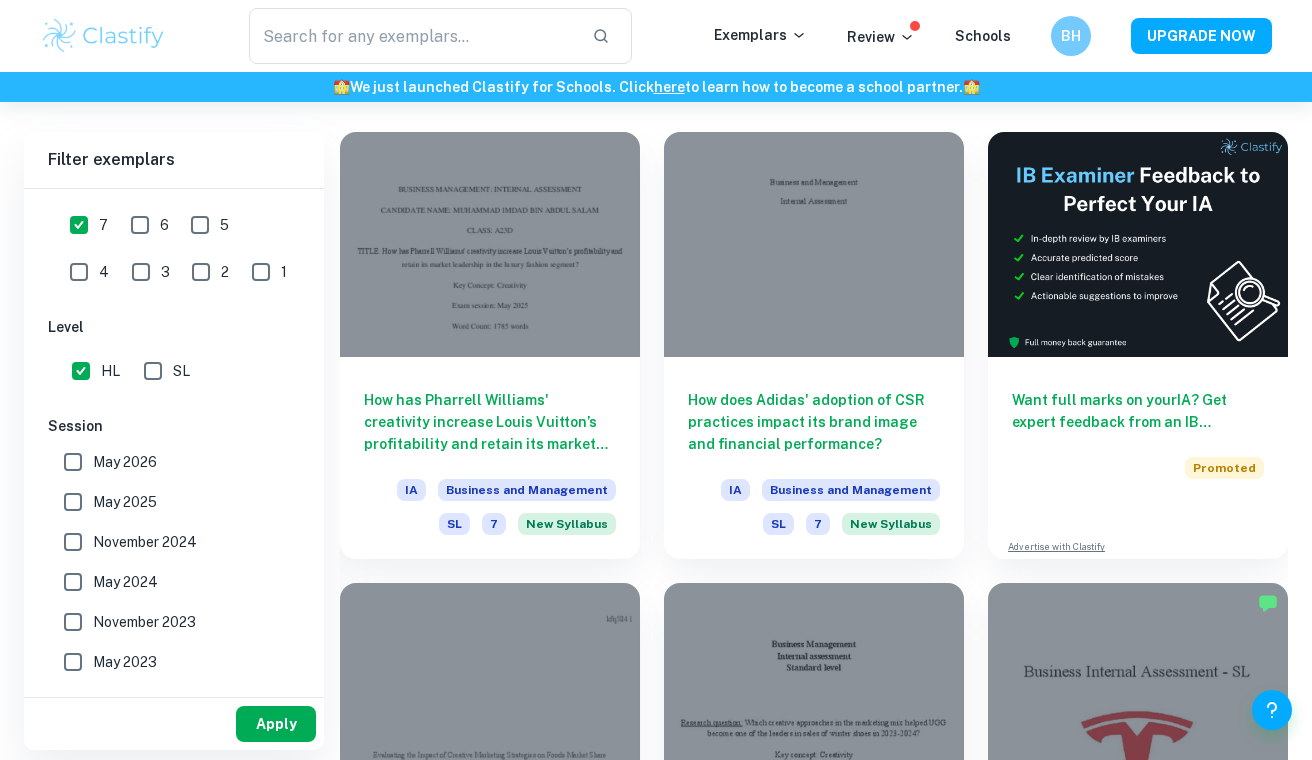 click on "Apply" at bounding box center (276, 724) 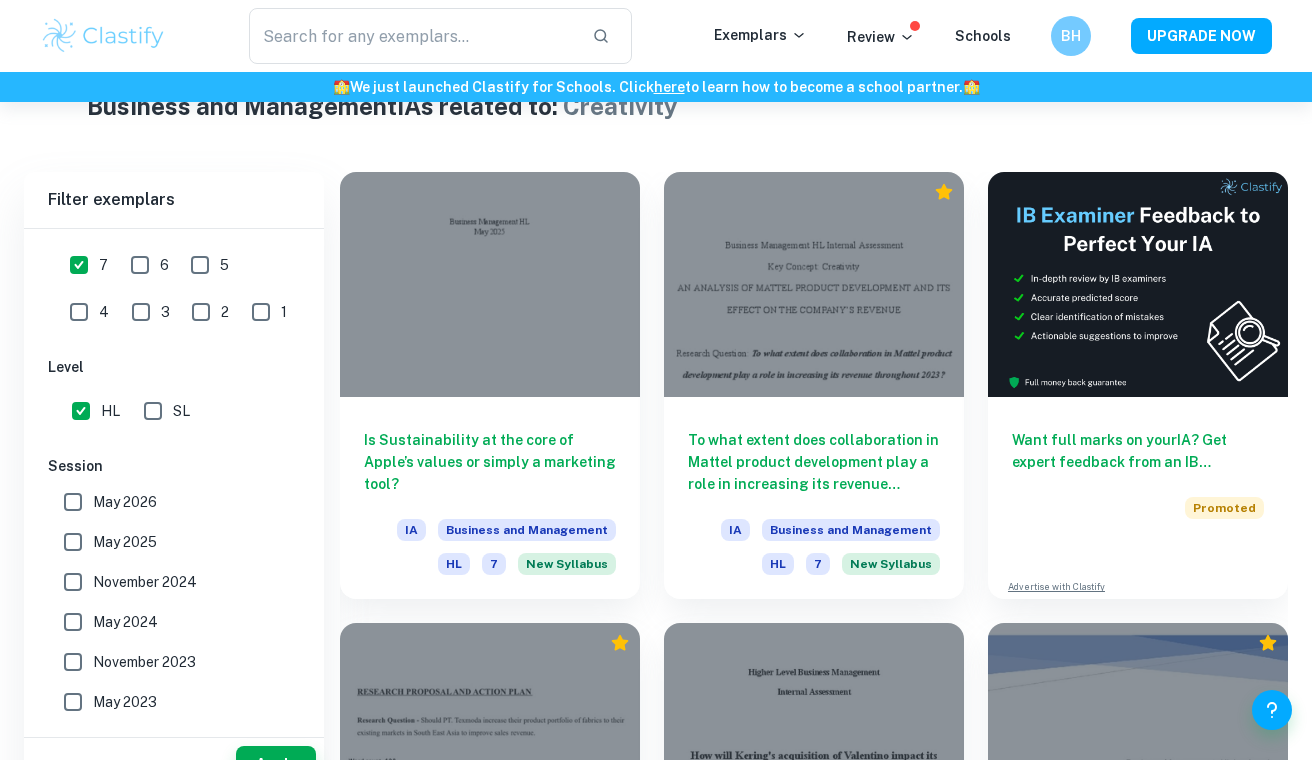 scroll, scrollTop: 542, scrollLeft: 0, axis: vertical 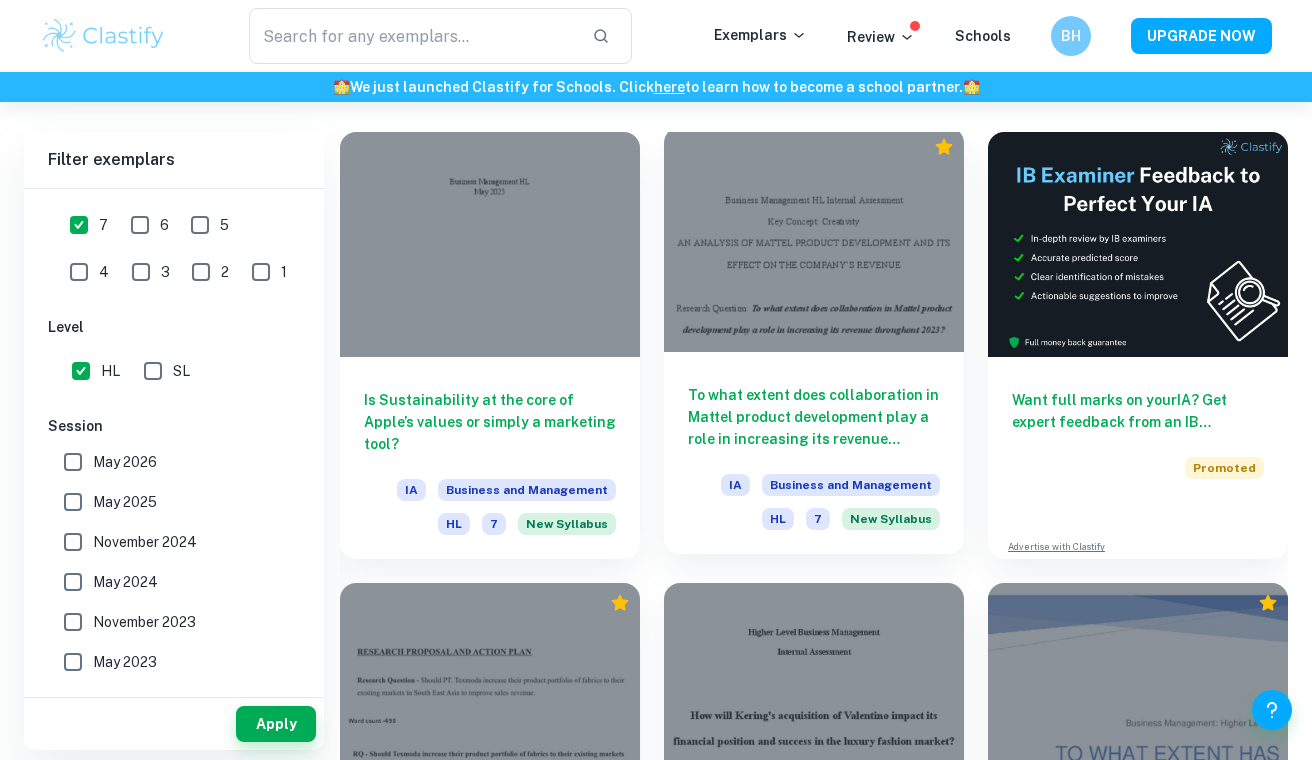 click on "To what extent does collaboration in Mattel product
development play a role in increasing its revenue throughout 2023?" at bounding box center [814, 417] 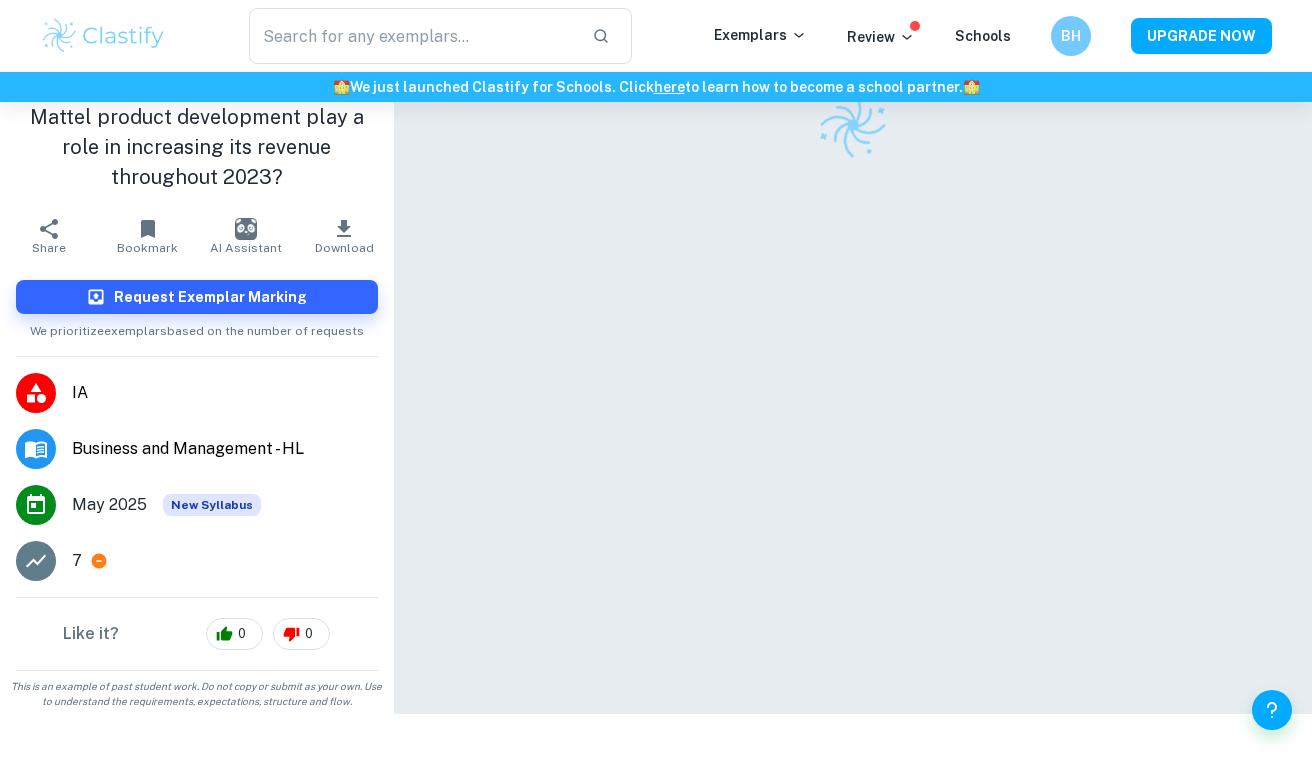 scroll, scrollTop: 0, scrollLeft: 0, axis: both 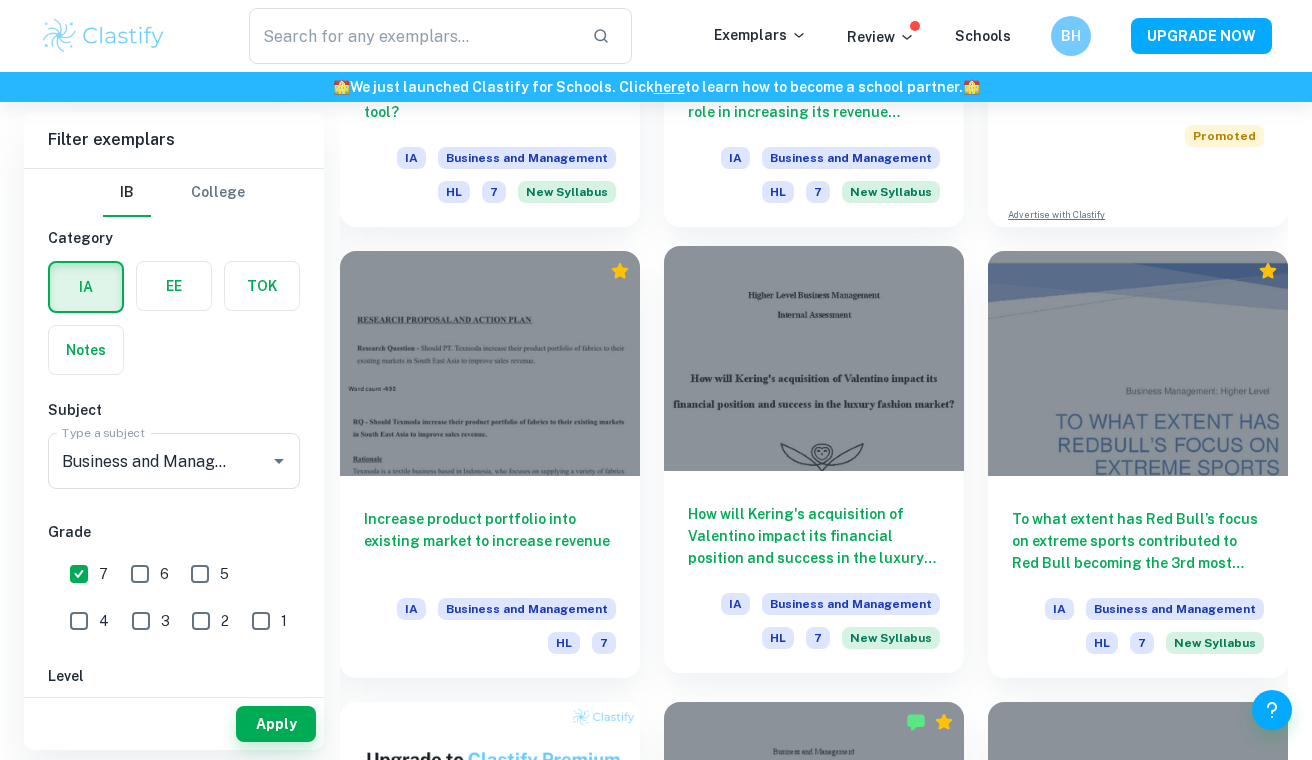 click on "How will Kering's acquisition of Valentino impact its financial position and success in the luxury fashion market?" at bounding box center (814, 536) 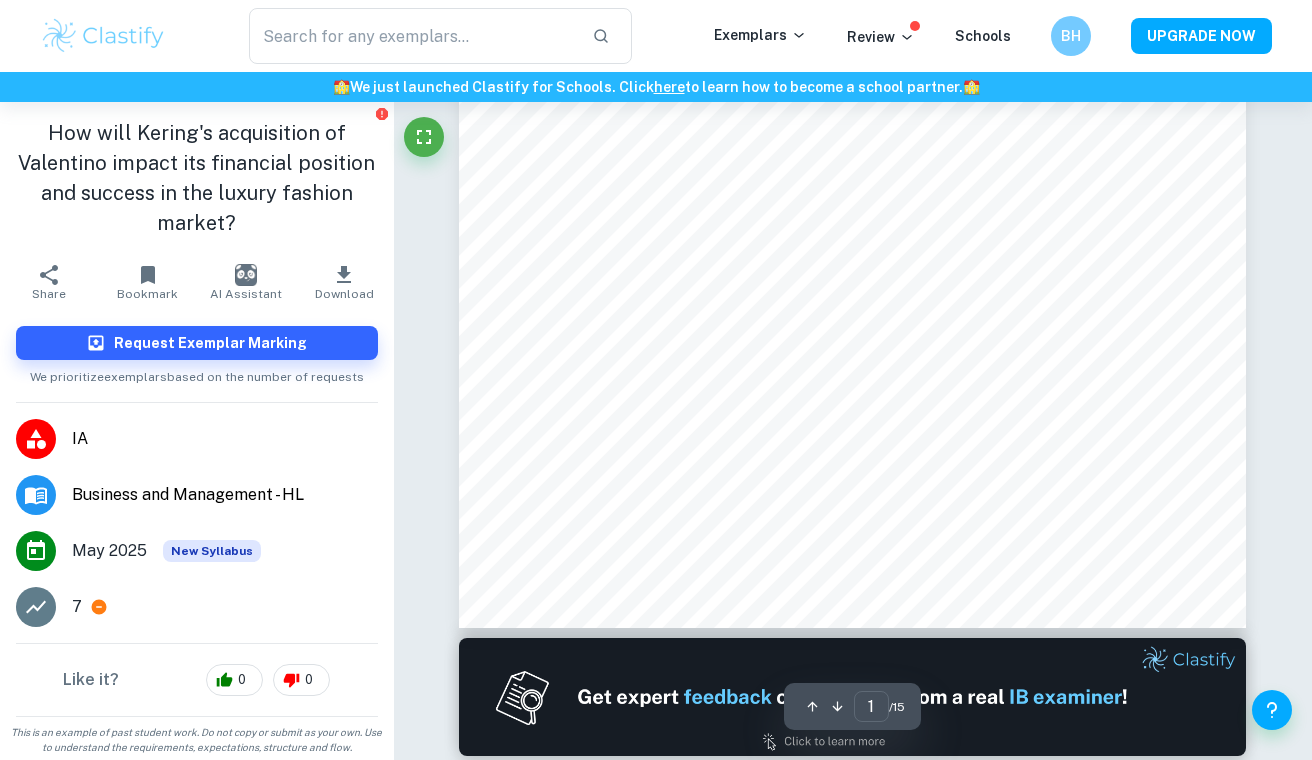 scroll, scrollTop: 517, scrollLeft: 0, axis: vertical 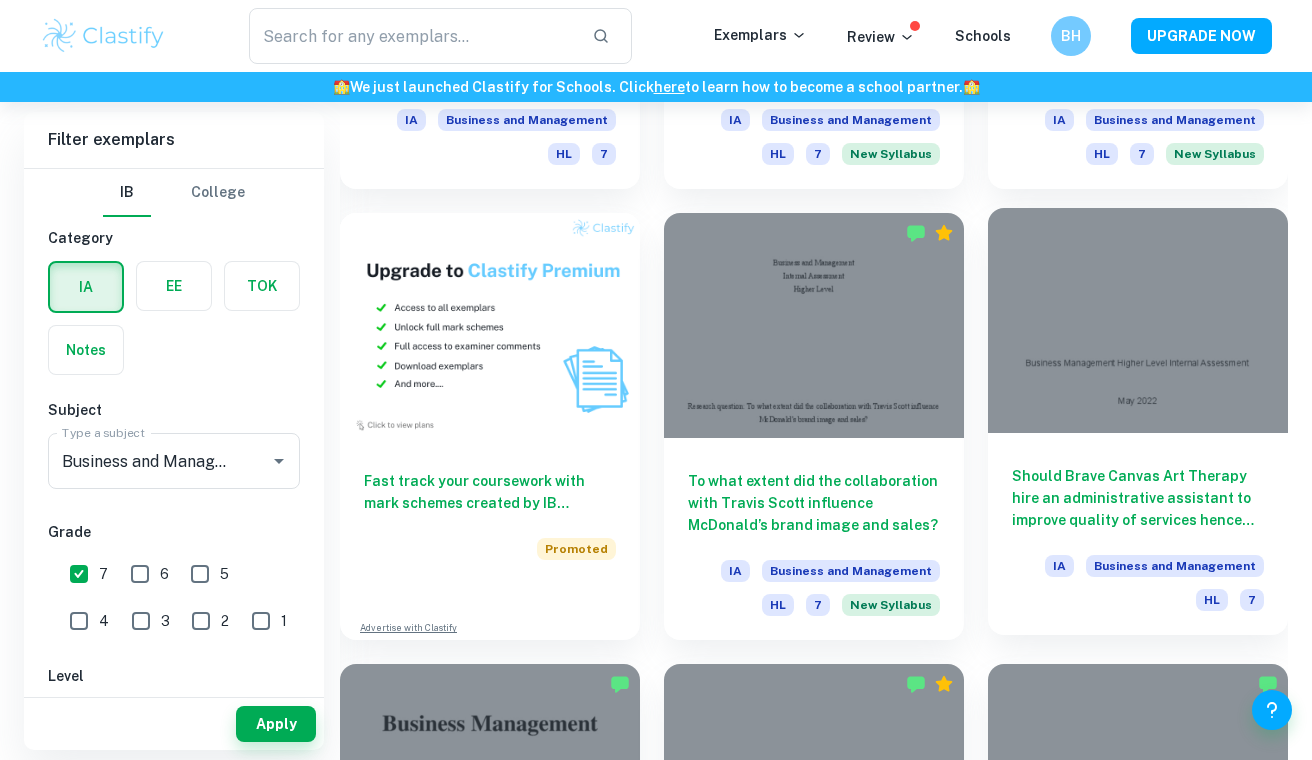 click on "Should Brave Canvas Art Therapy hire an administrative assistant to improve quality of services hence increasing future profitability?" at bounding box center [1138, 498] 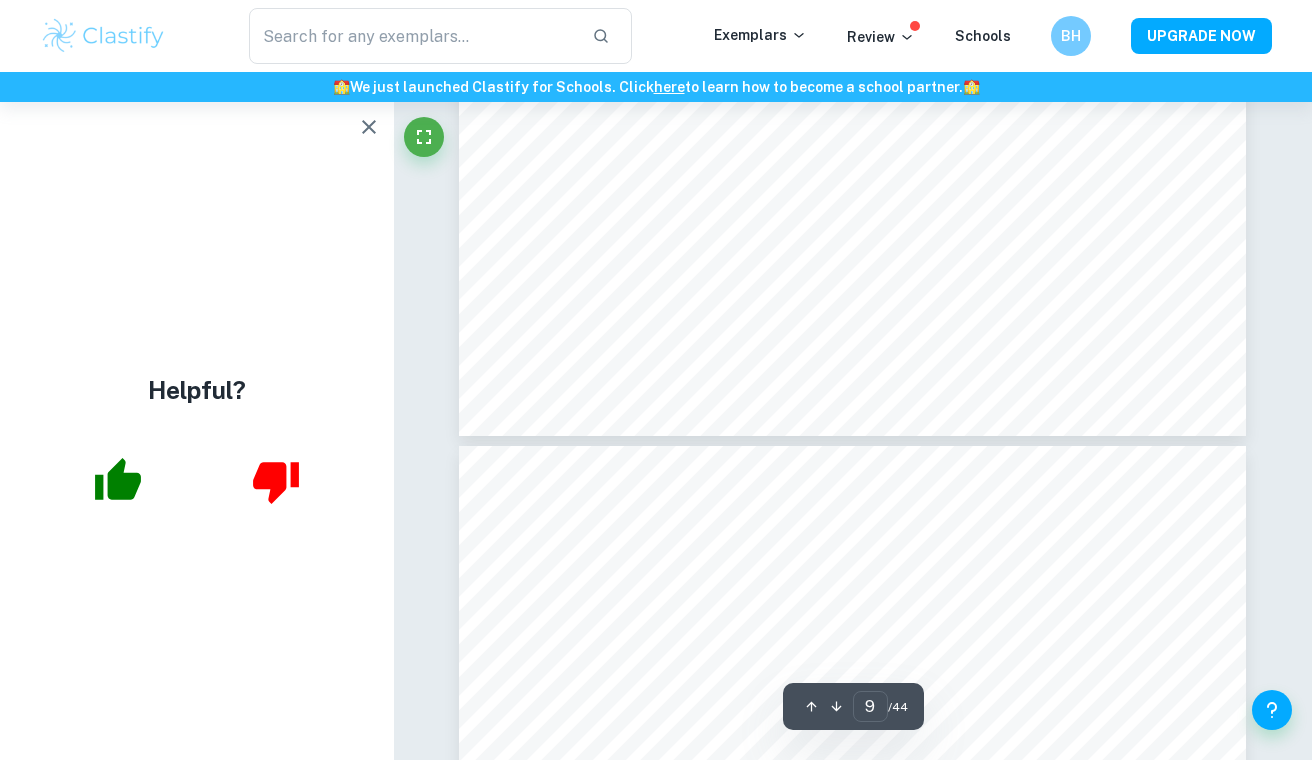 scroll, scrollTop: 10248, scrollLeft: 0, axis: vertical 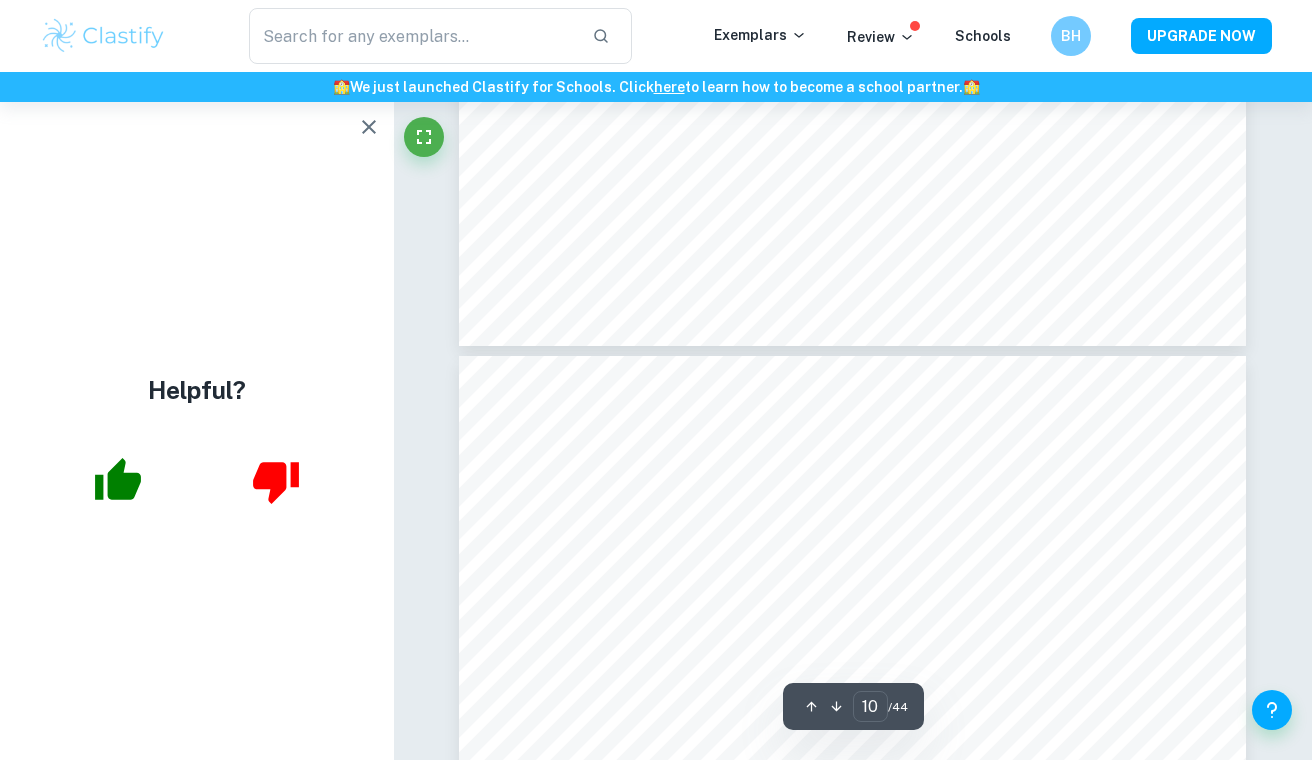 type on "9" 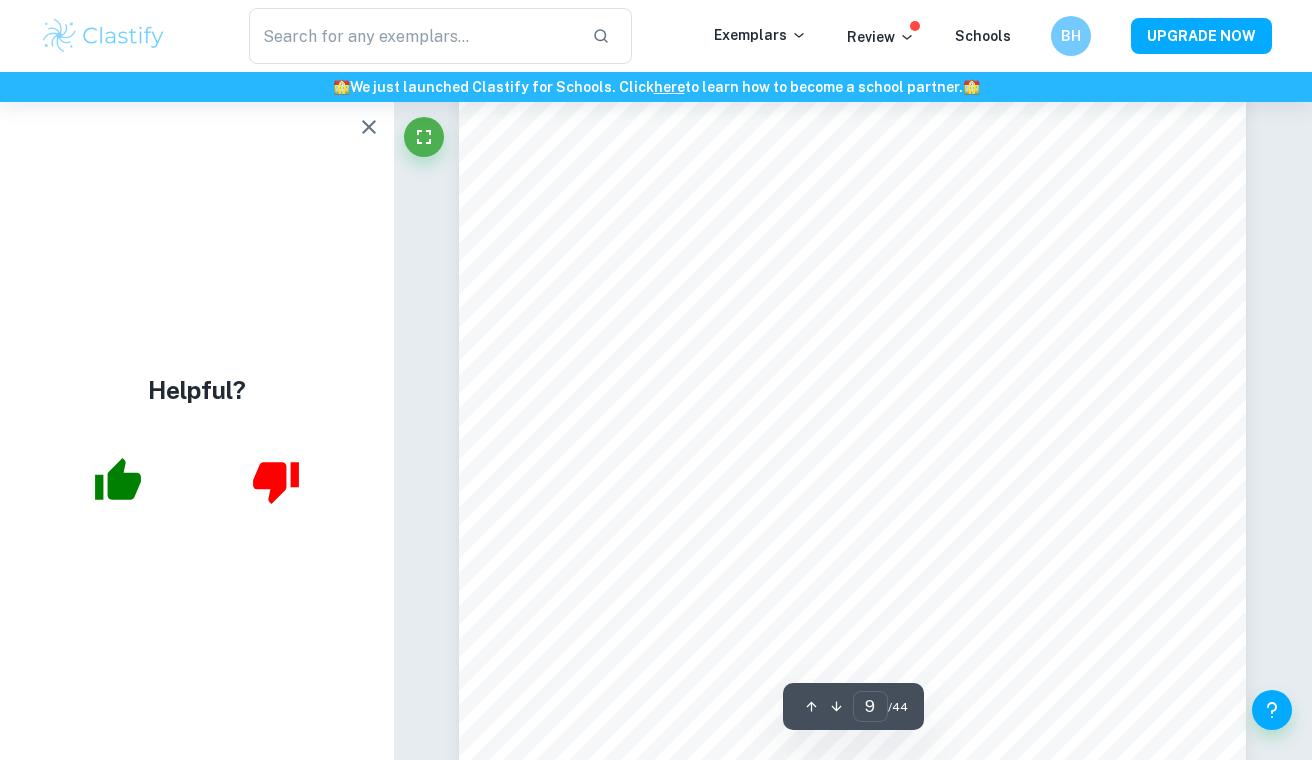 scroll, scrollTop: 10010, scrollLeft: 0, axis: vertical 